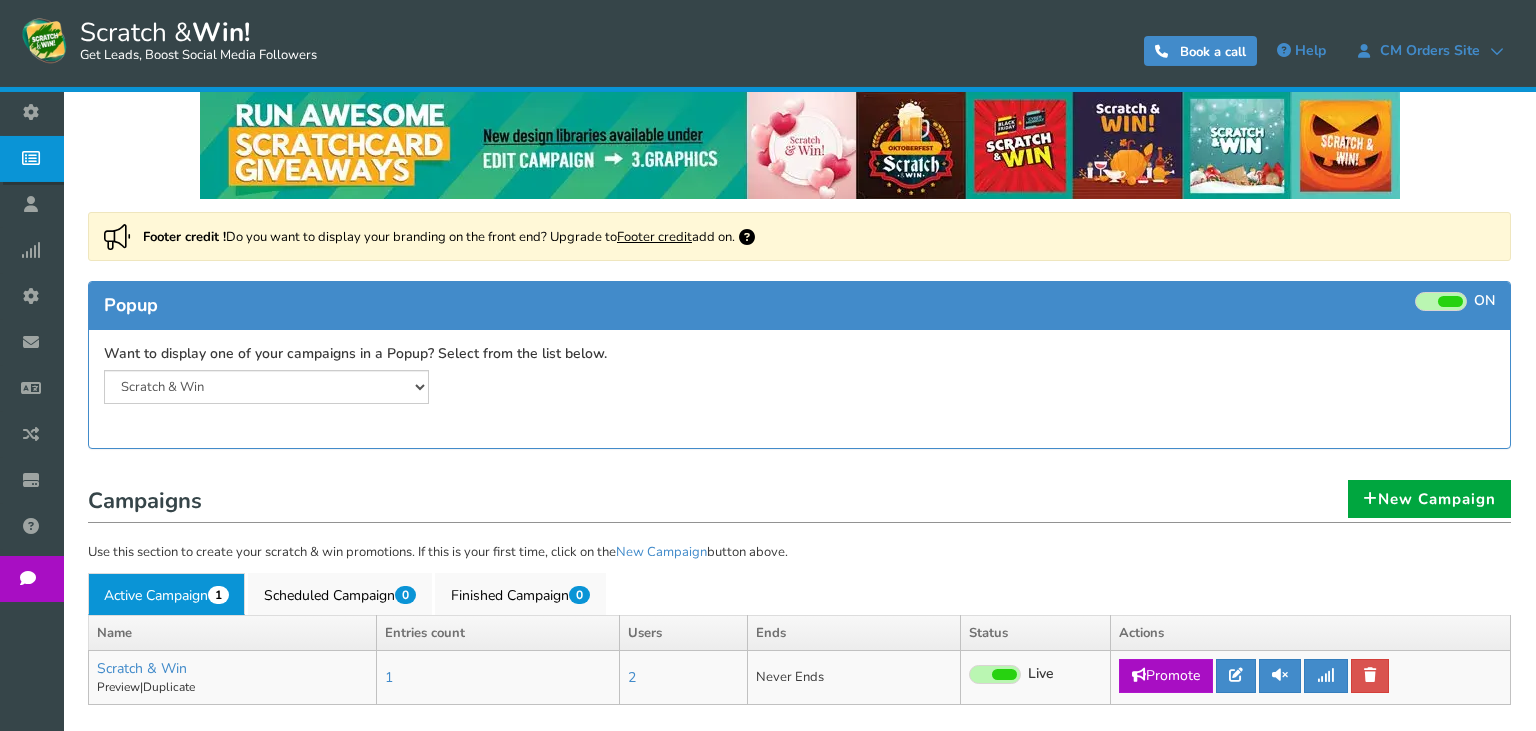 scroll, scrollTop: 34, scrollLeft: 0, axis: vertical 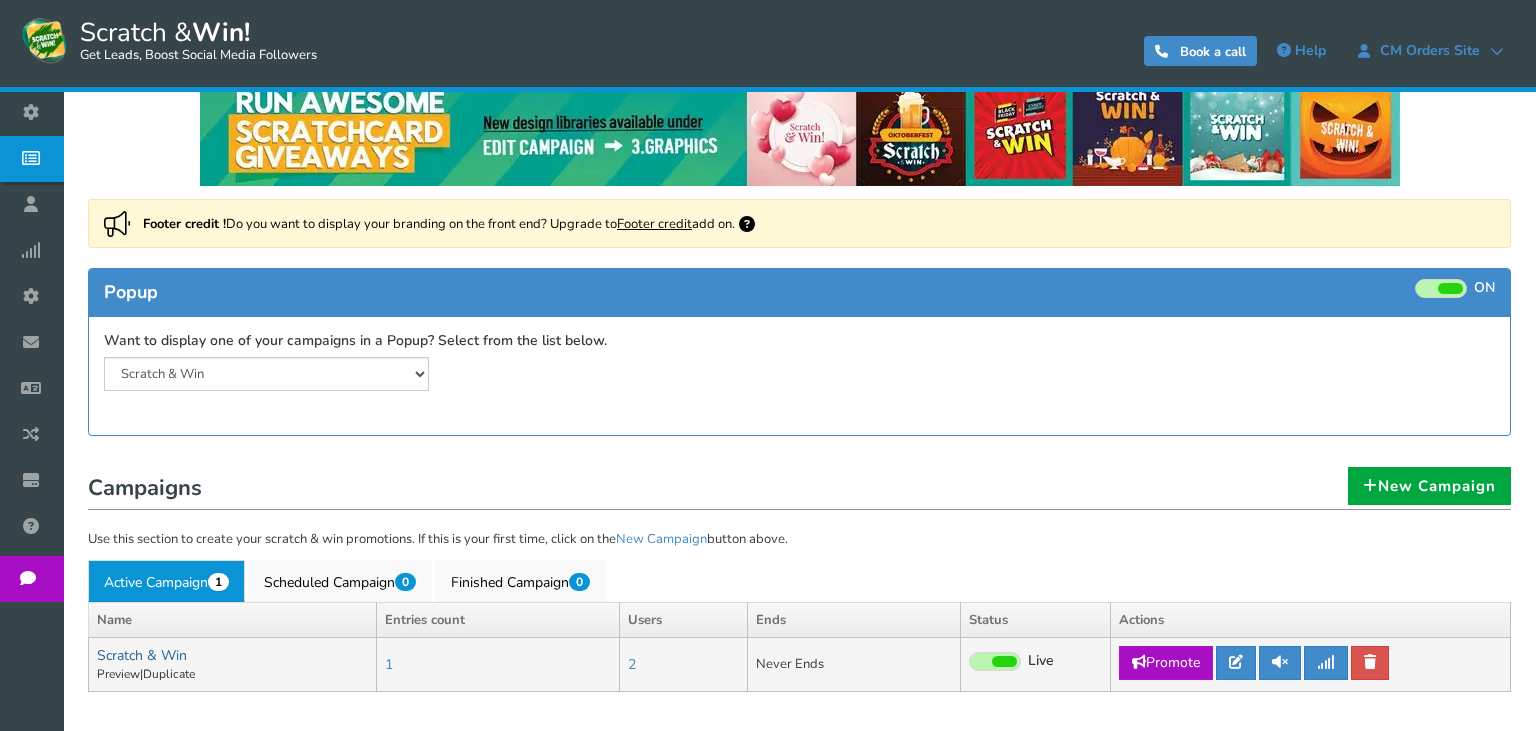 click on "Scratch & Win" at bounding box center [142, 655] 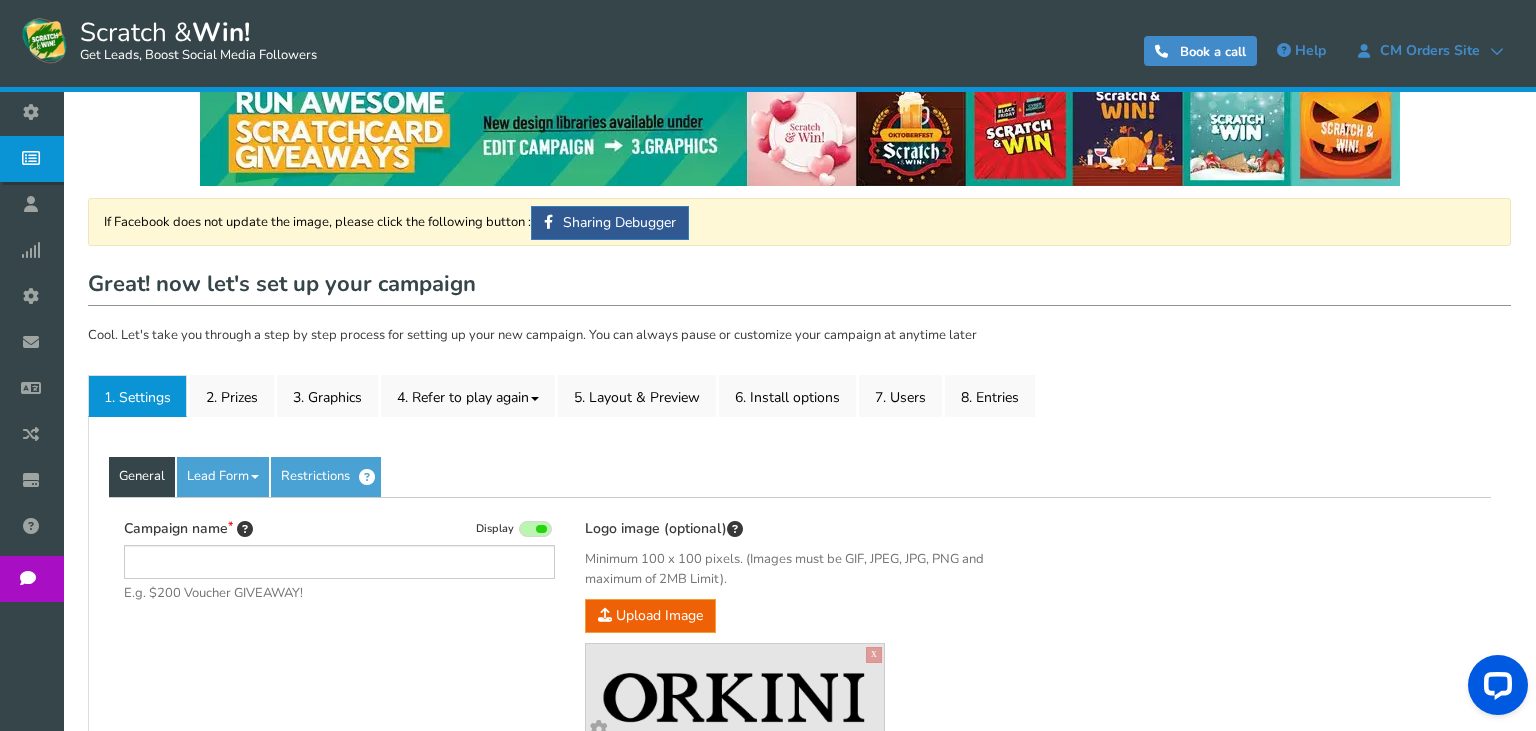 scroll, scrollTop: 0, scrollLeft: 0, axis: both 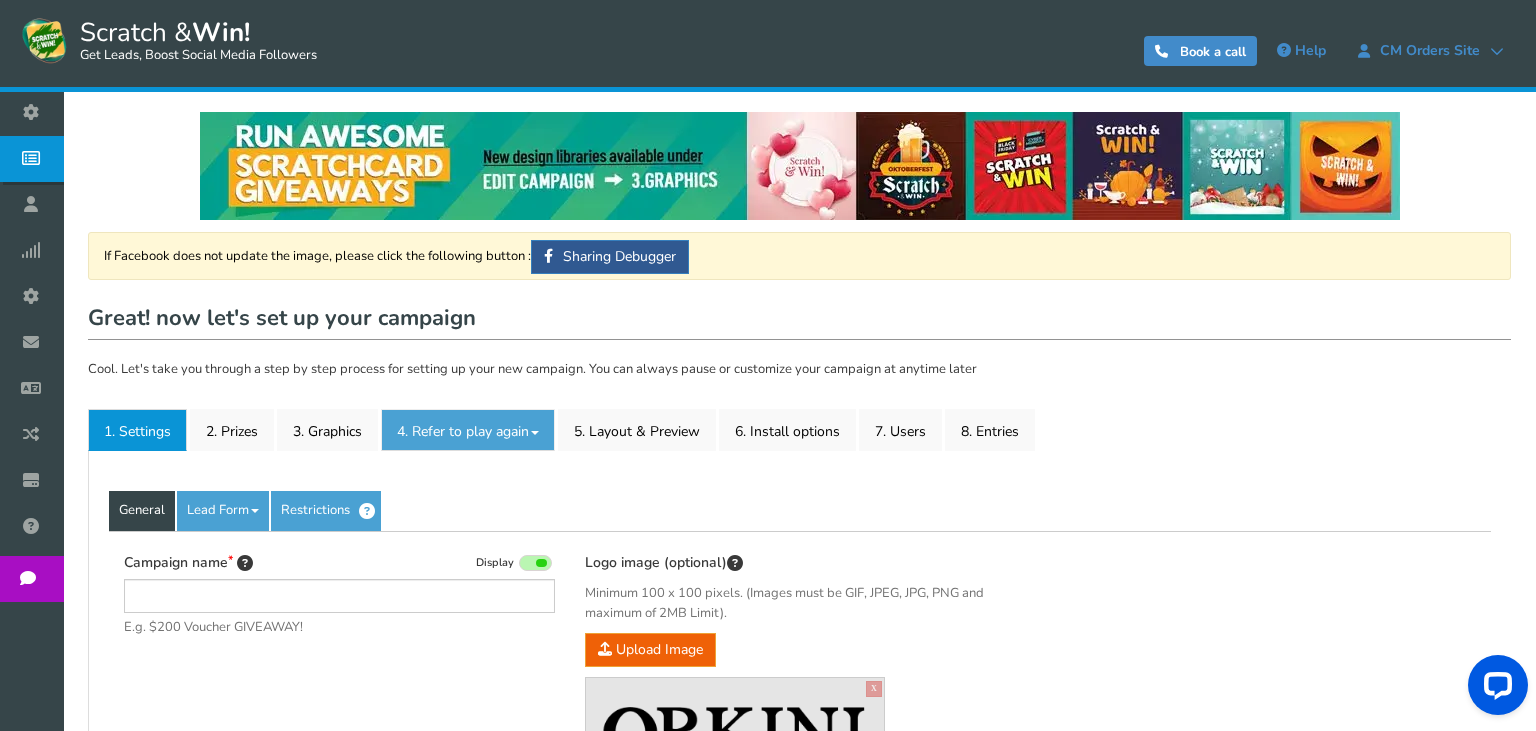 type on "Scratch & Win" 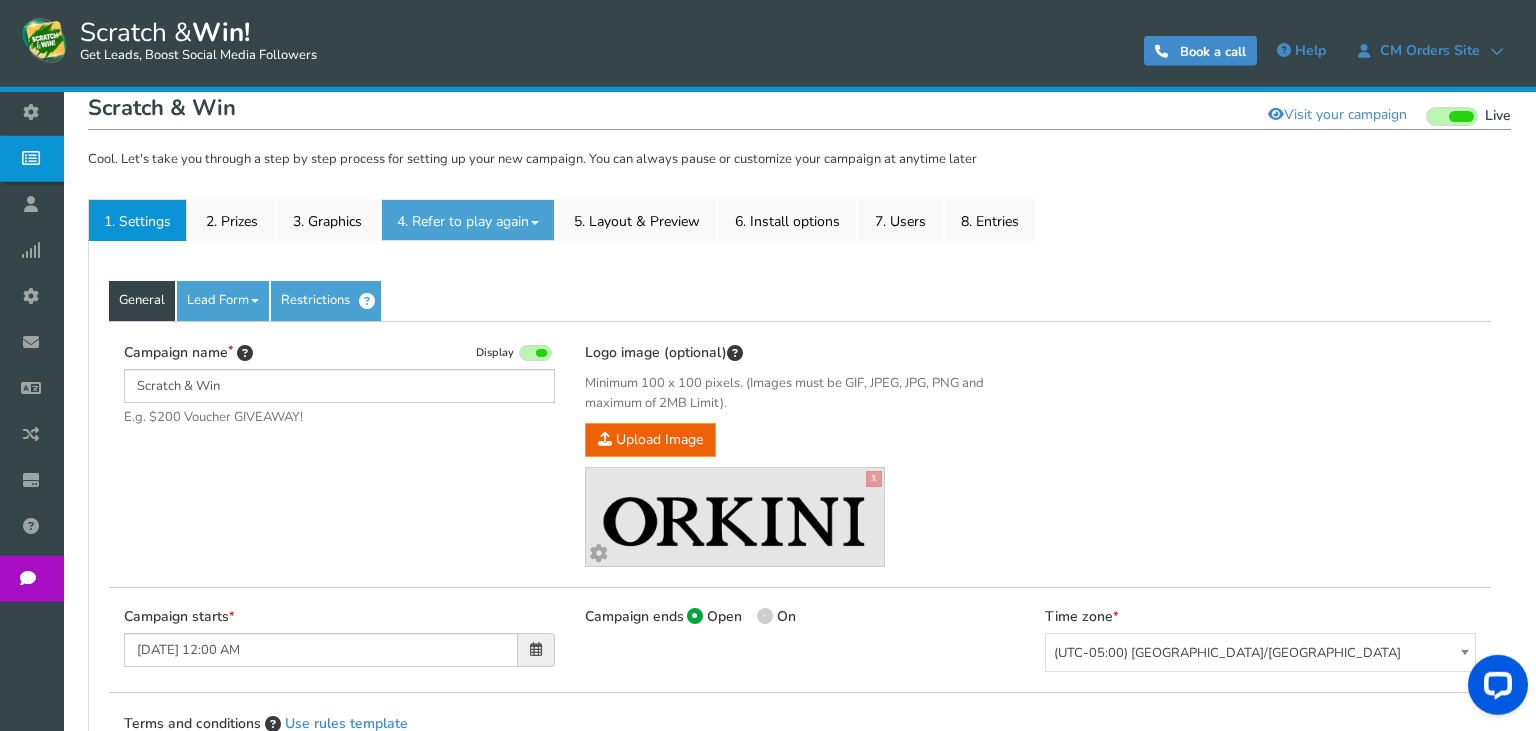 scroll, scrollTop: 211, scrollLeft: 0, axis: vertical 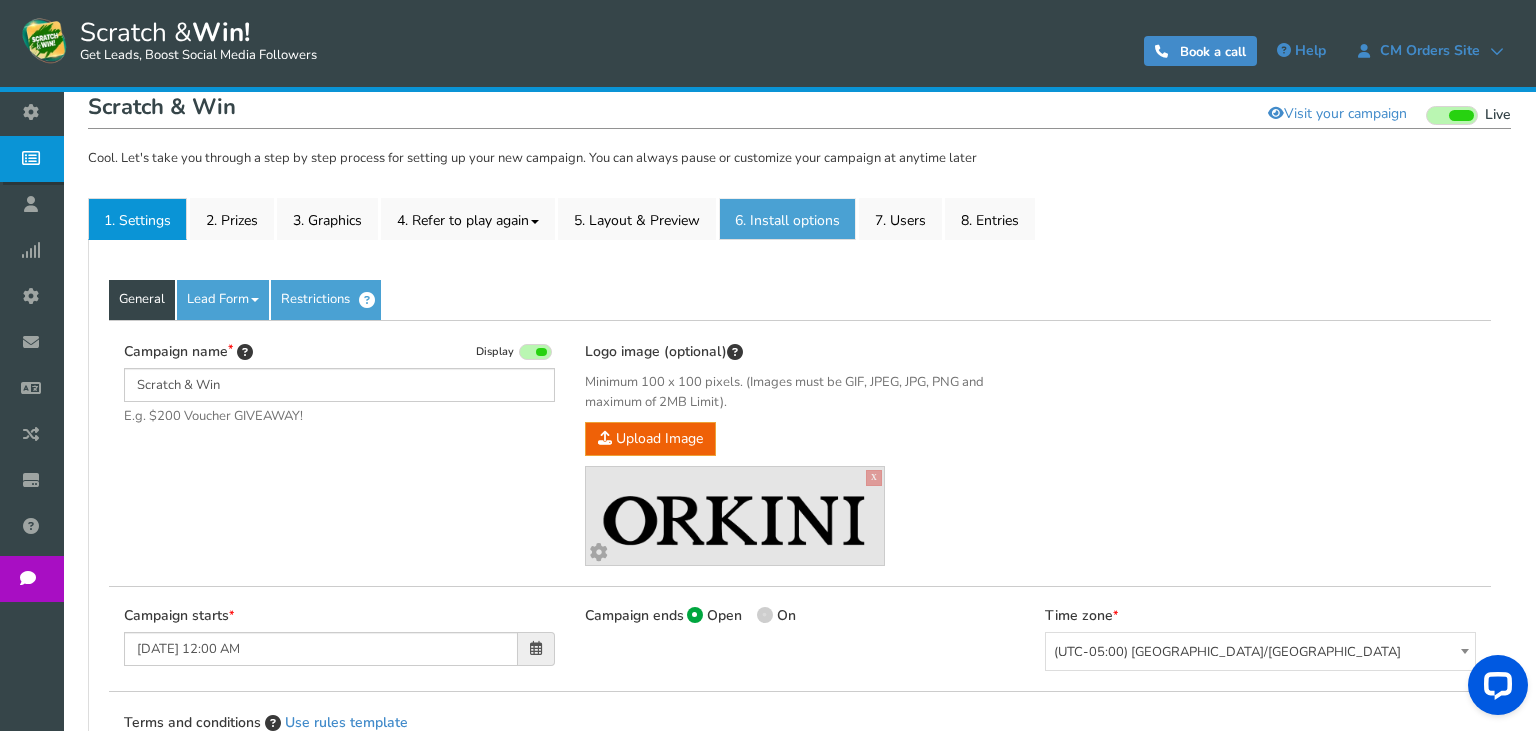 click on "6. Install options  New" at bounding box center (787, 219) 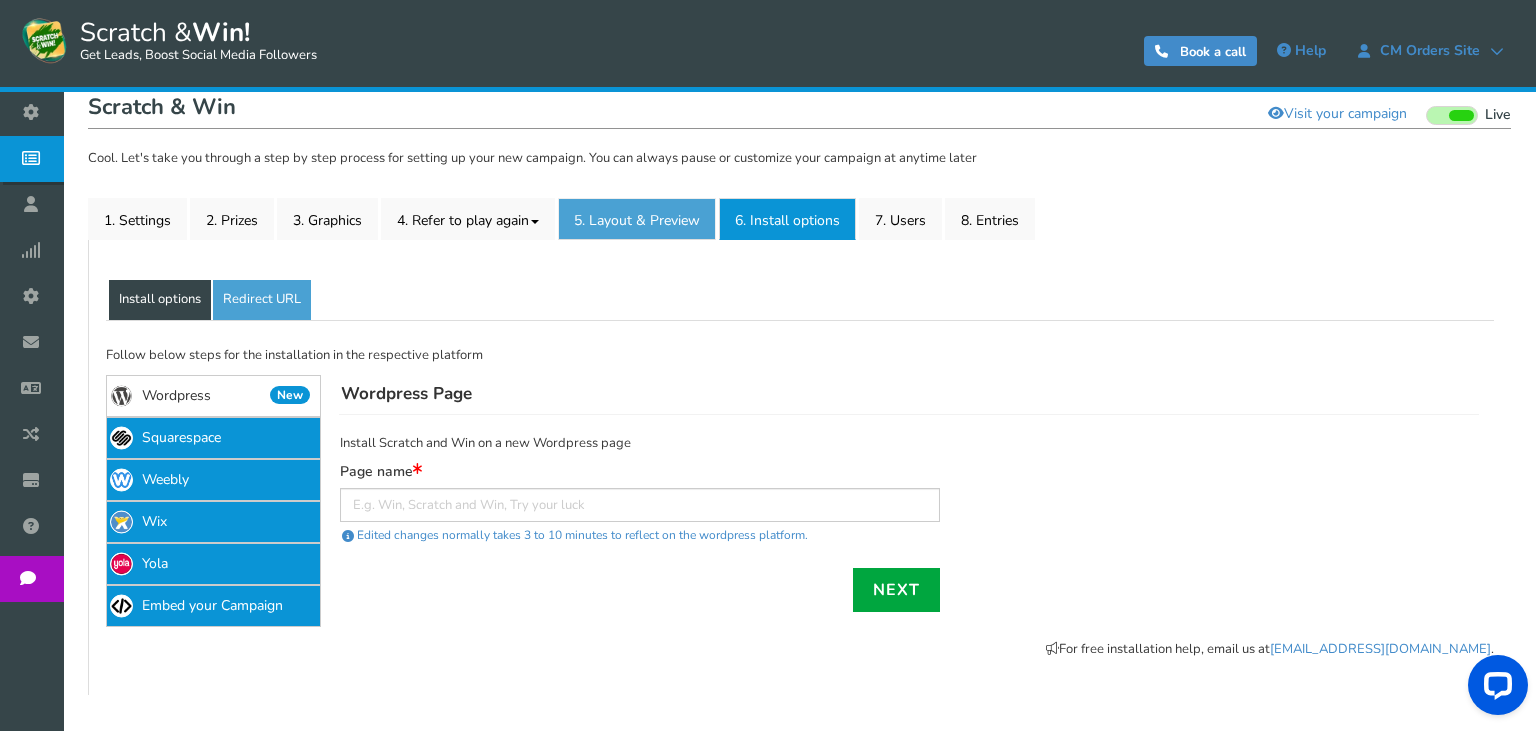 click on "5. Layout & Preview" at bounding box center (637, 219) 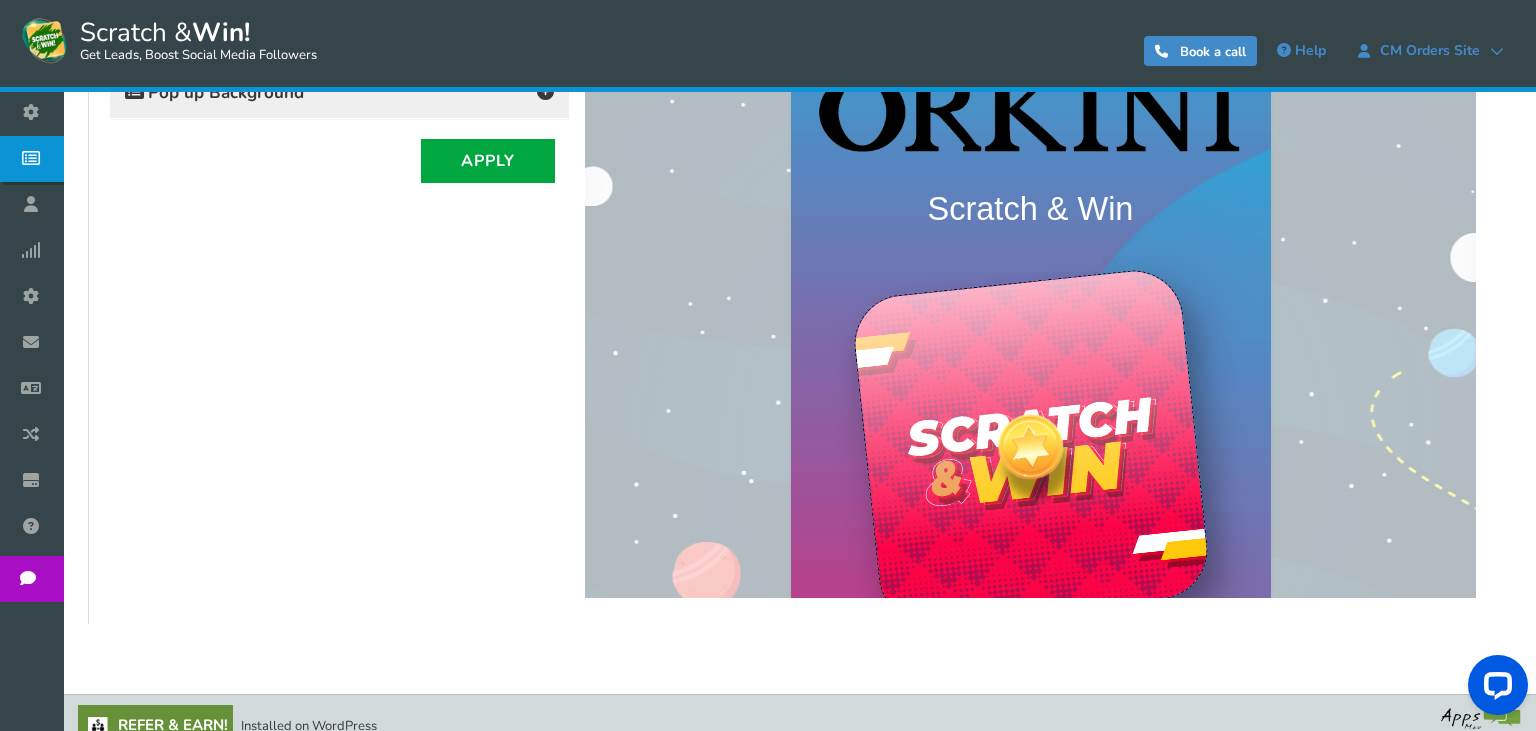 scroll, scrollTop: 0, scrollLeft: 0, axis: both 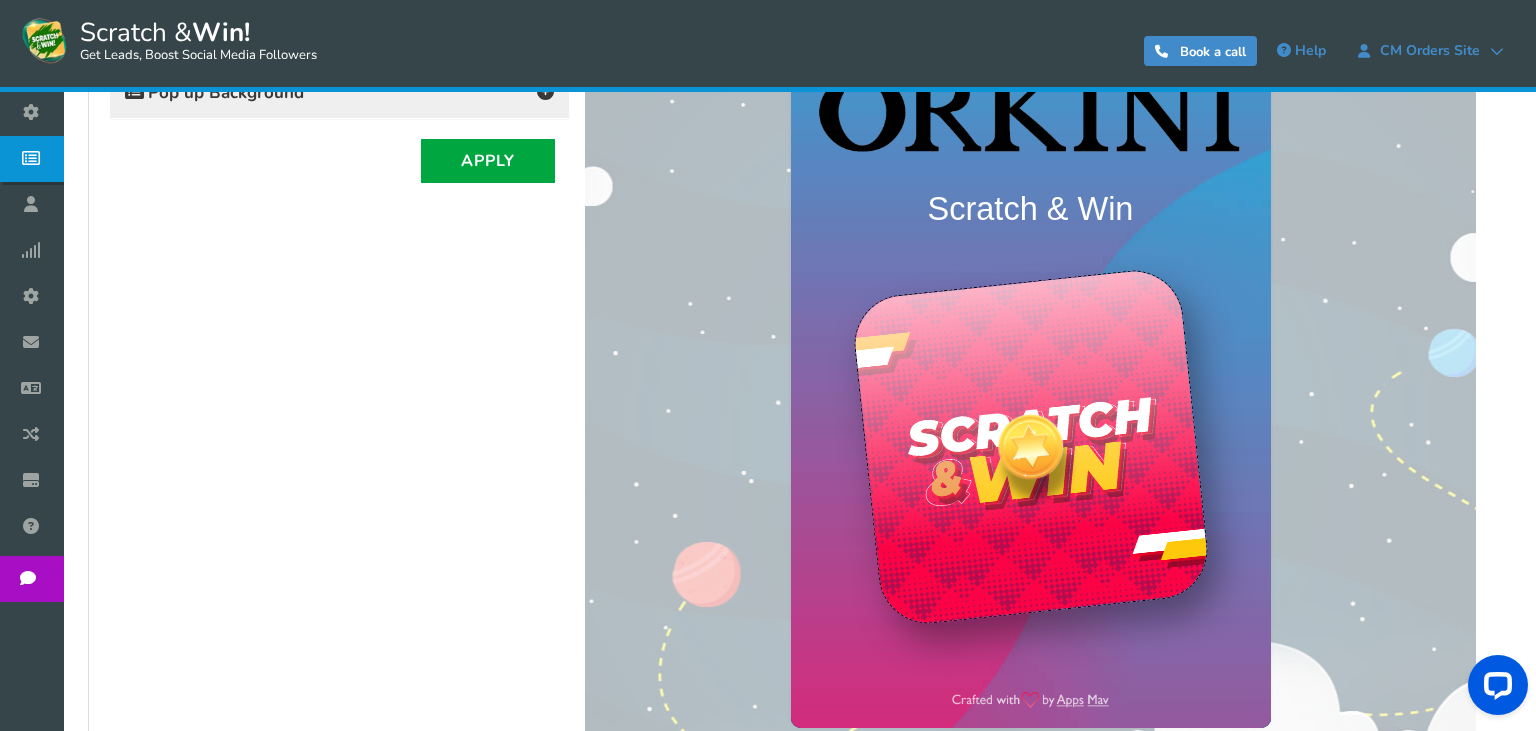 click at bounding box center (1029, 447) 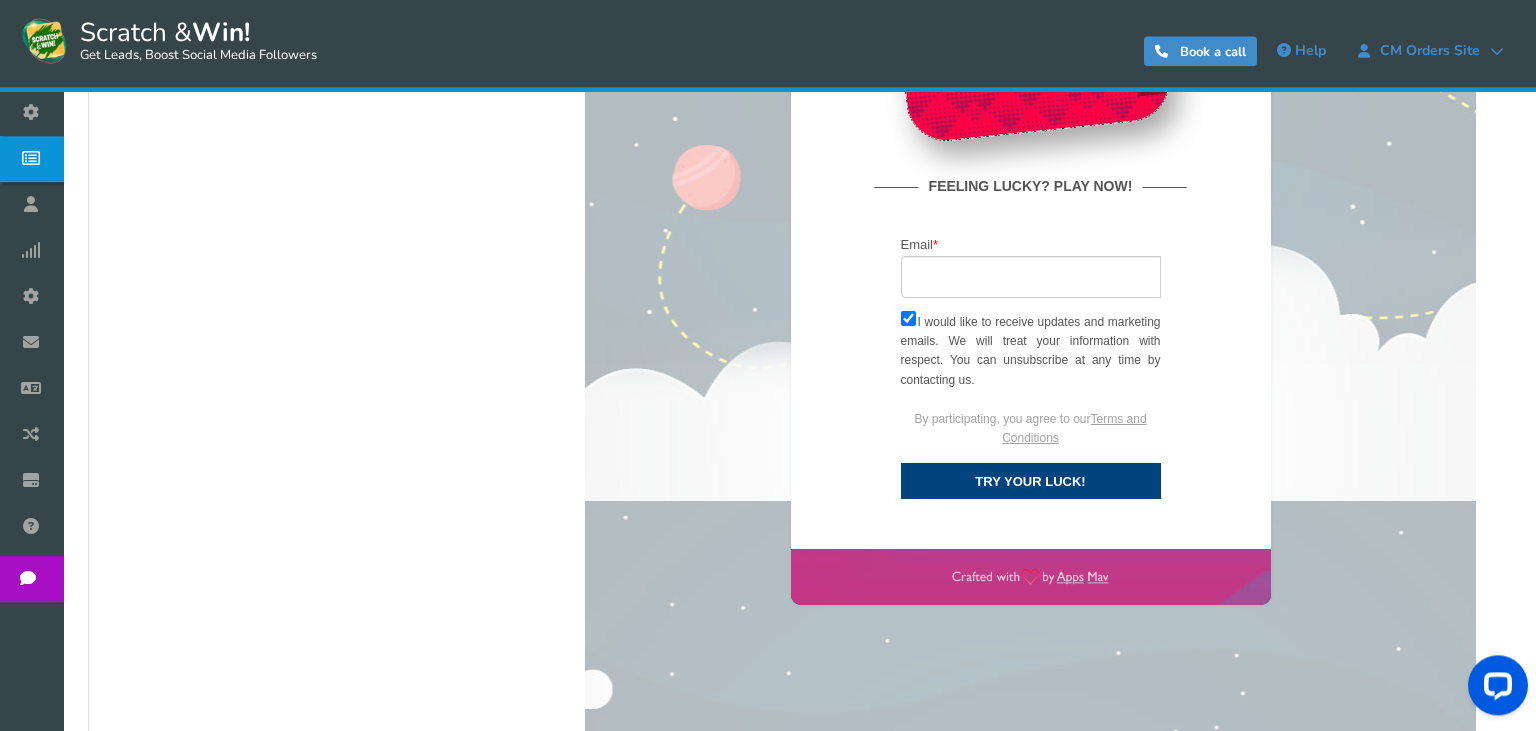 scroll, scrollTop: 995, scrollLeft: 0, axis: vertical 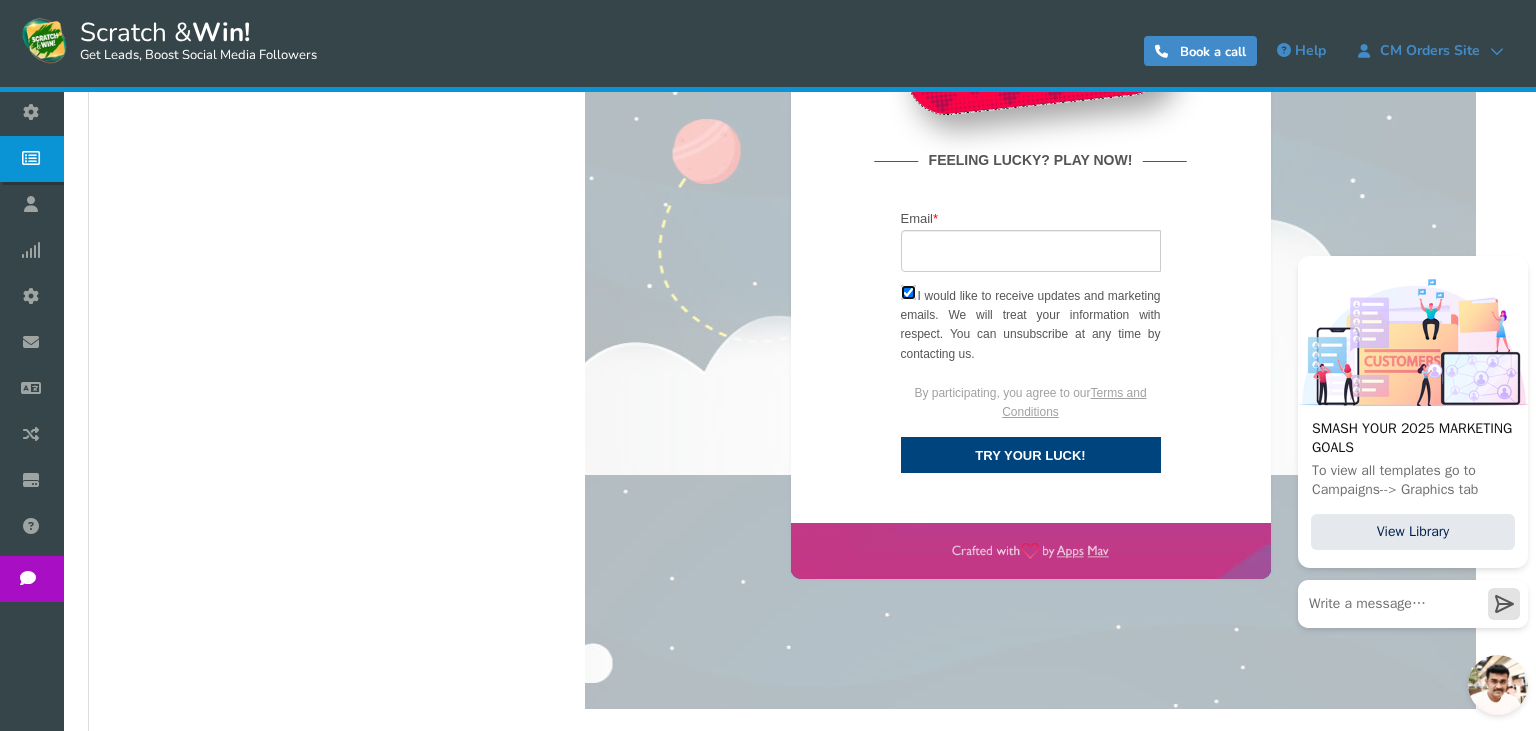 click on "I would like to receive updates and marketing emails. We will treat your information with respect. You can unsubscribe at any time by contacting us." at bounding box center (907, 292) 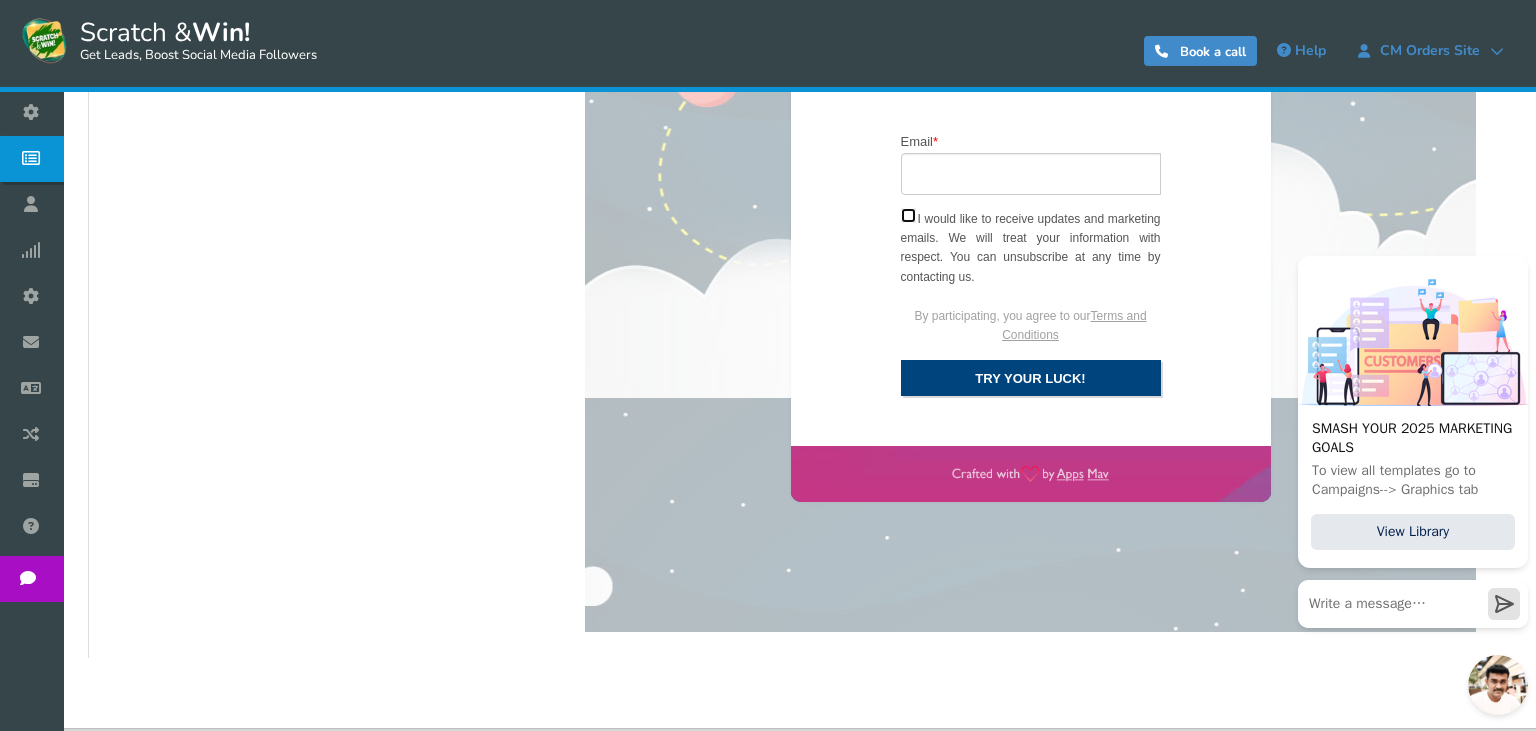 scroll, scrollTop: 1128, scrollLeft: 0, axis: vertical 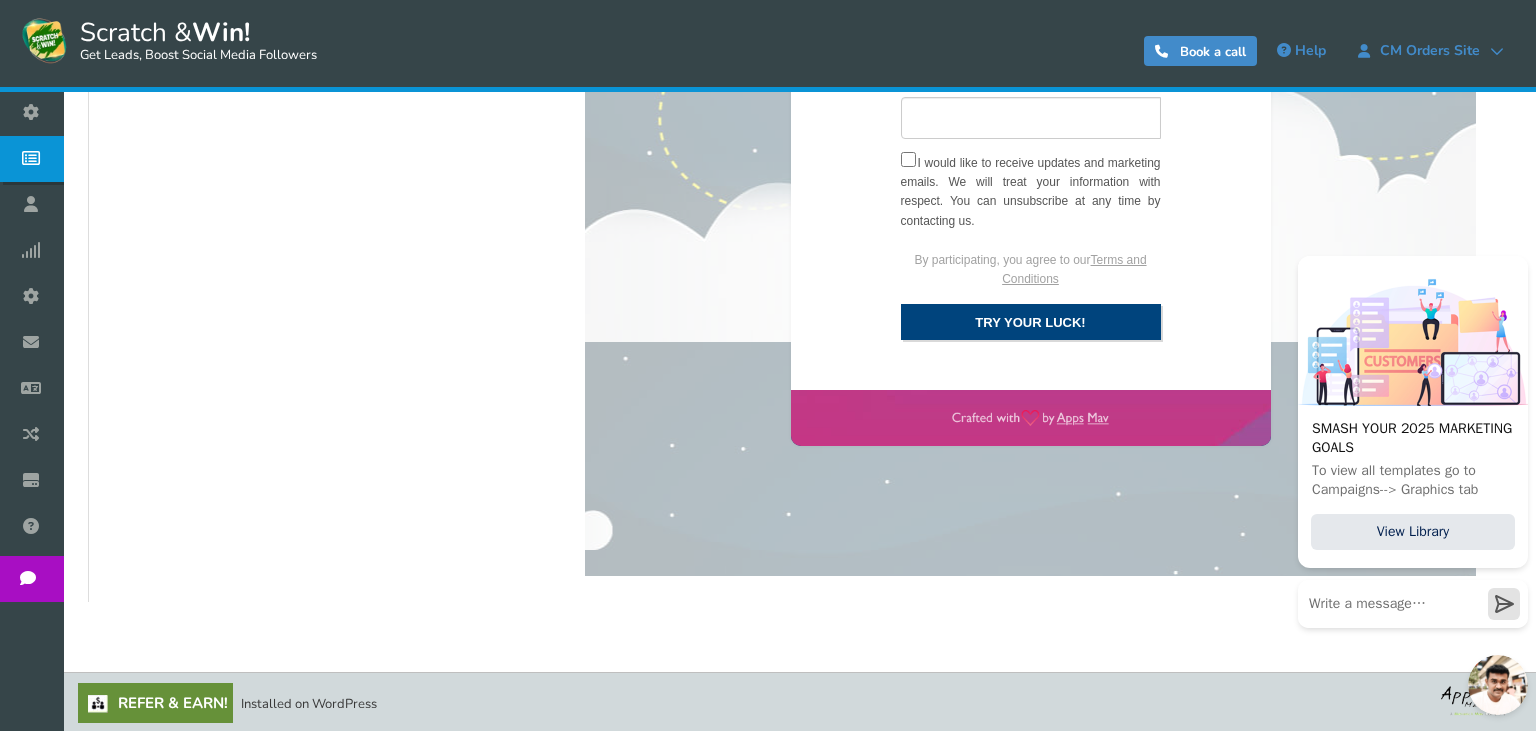click on "TRY YOUR LUCK!" at bounding box center (1030, 322) 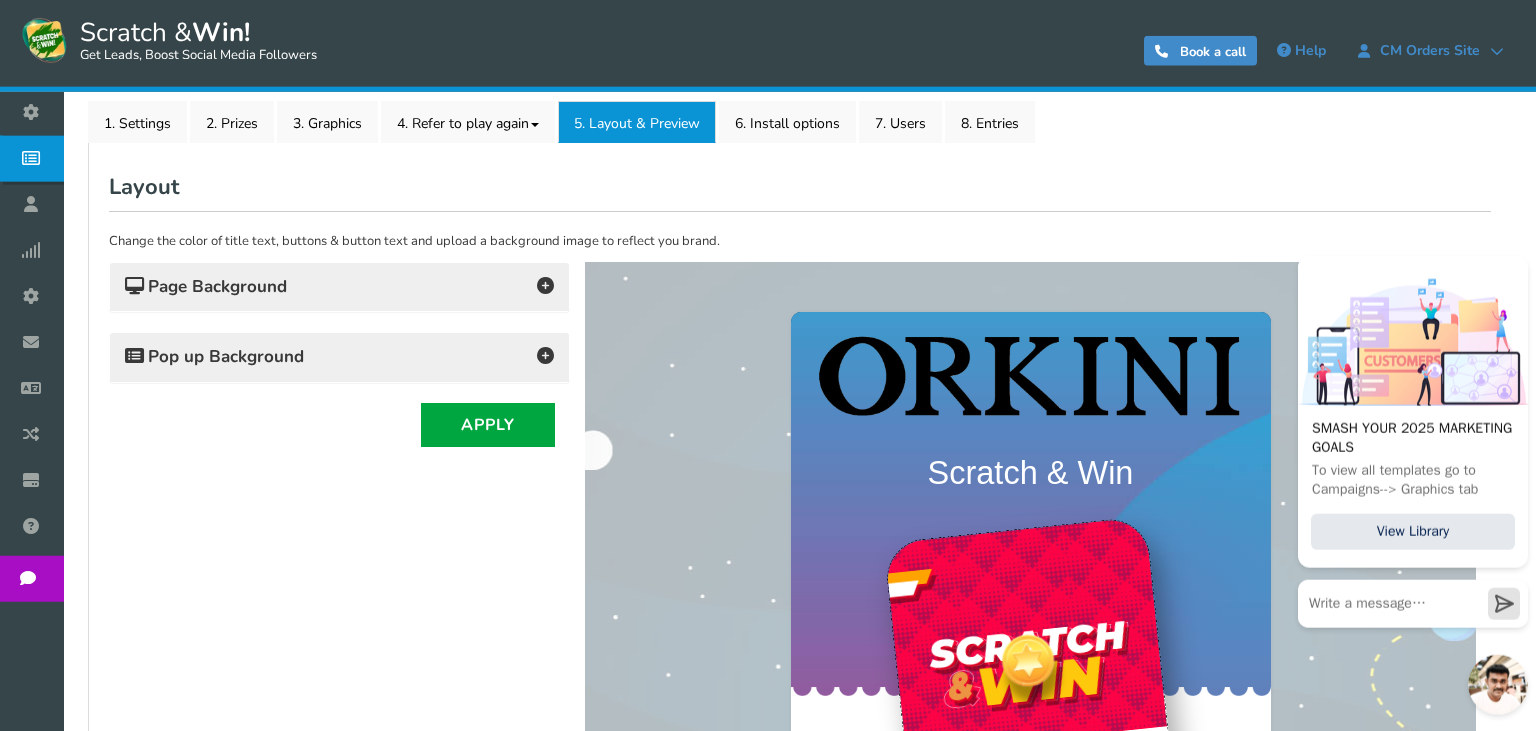scroll, scrollTop: 225, scrollLeft: 0, axis: vertical 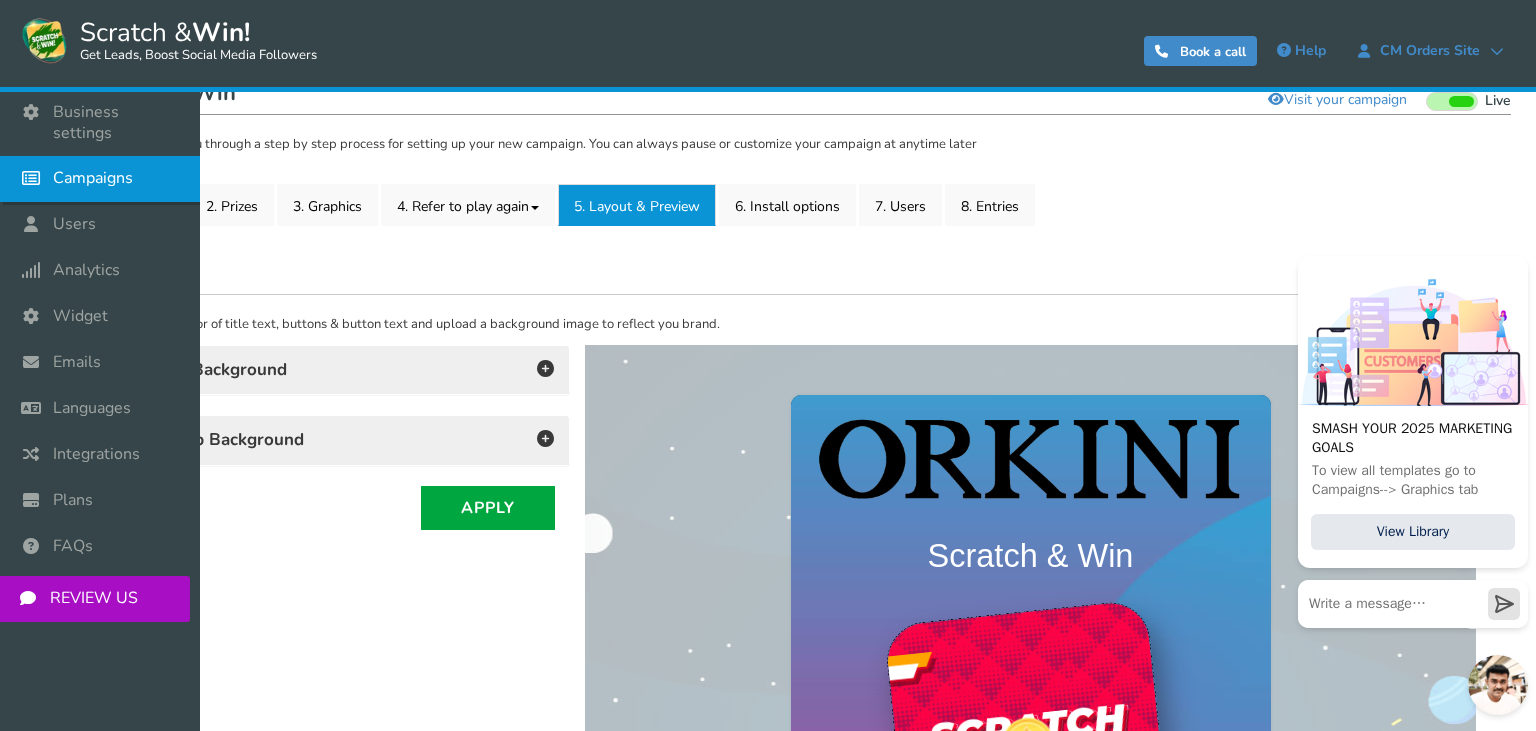 click on "Campaigns" at bounding box center (93, 178) 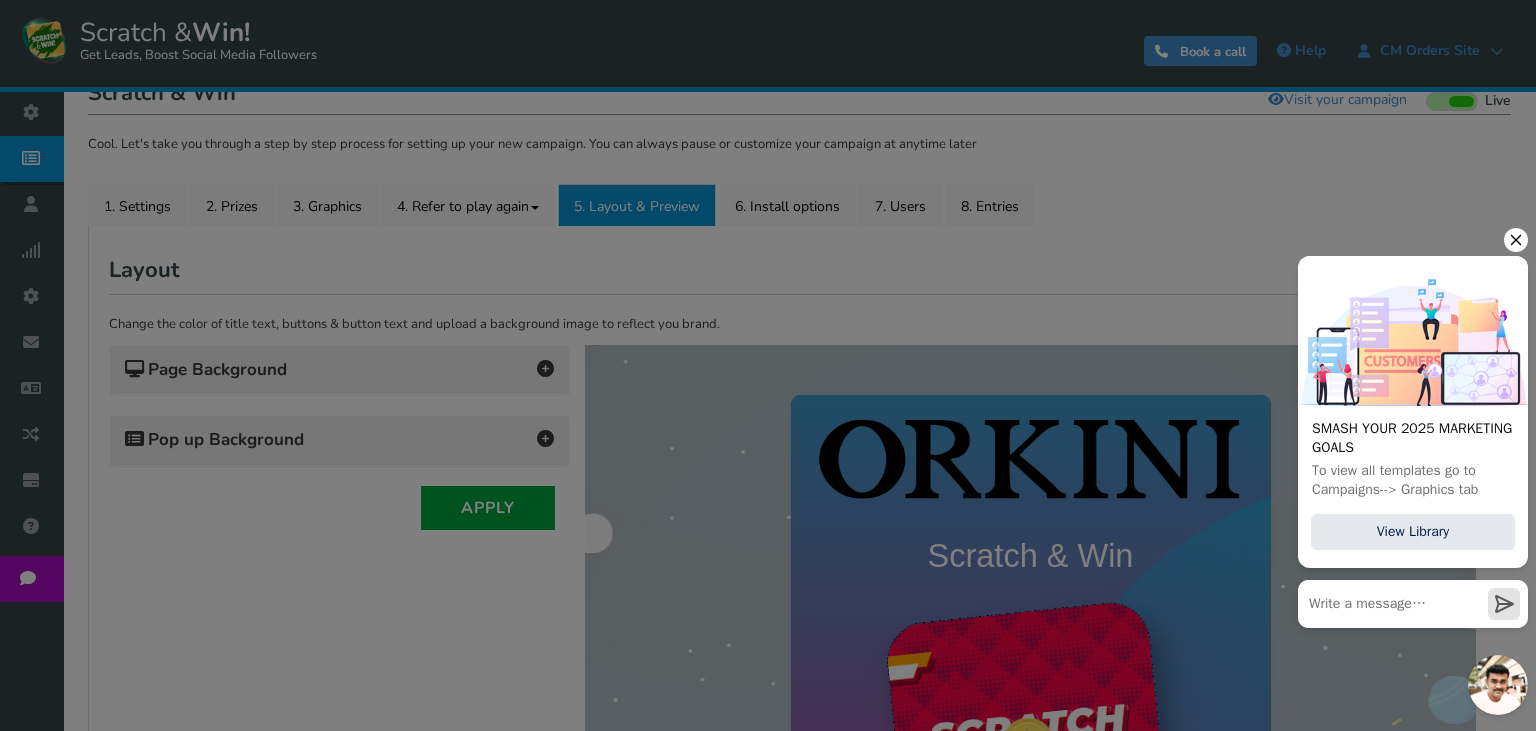scroll, scrollTop: 0, scrollLeft: 0, axis: both 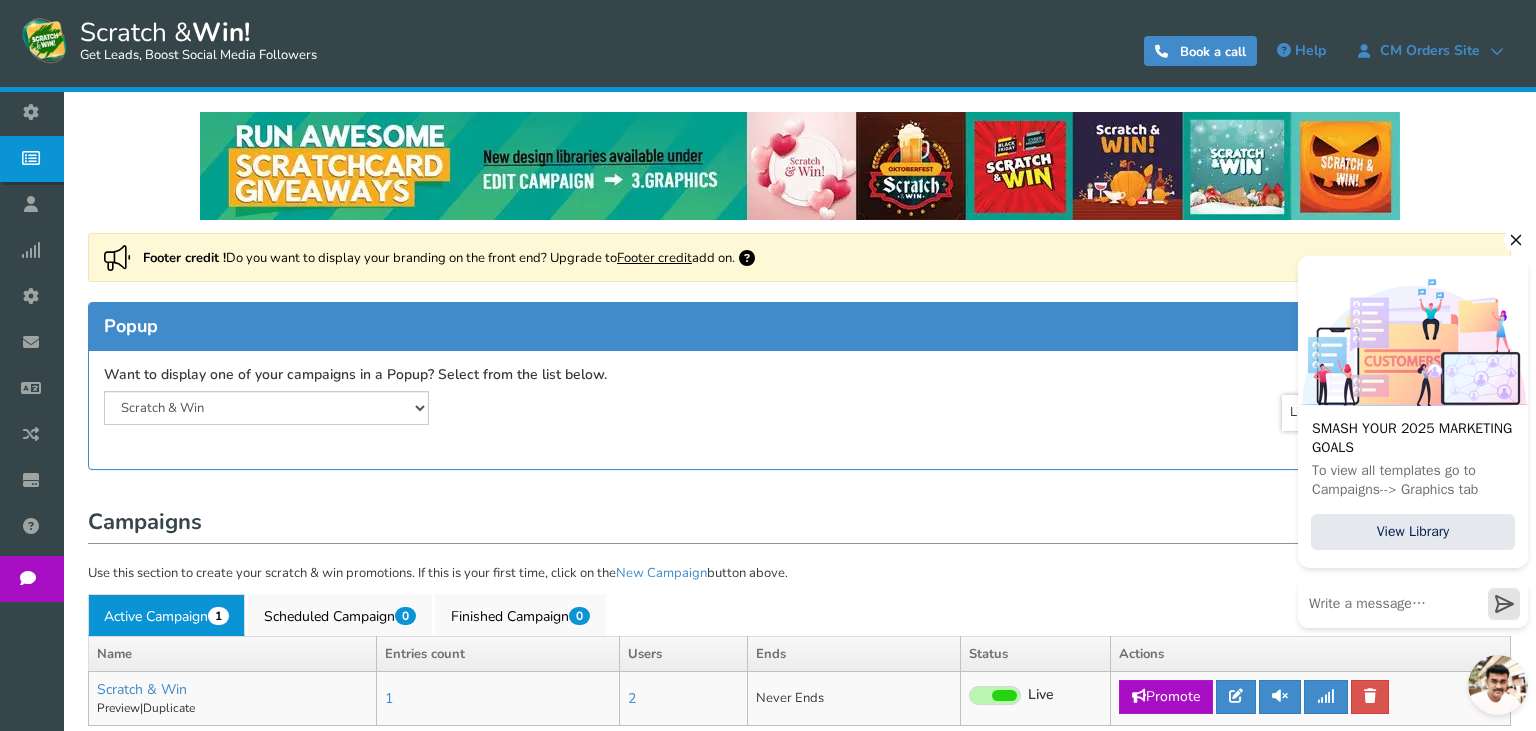 click 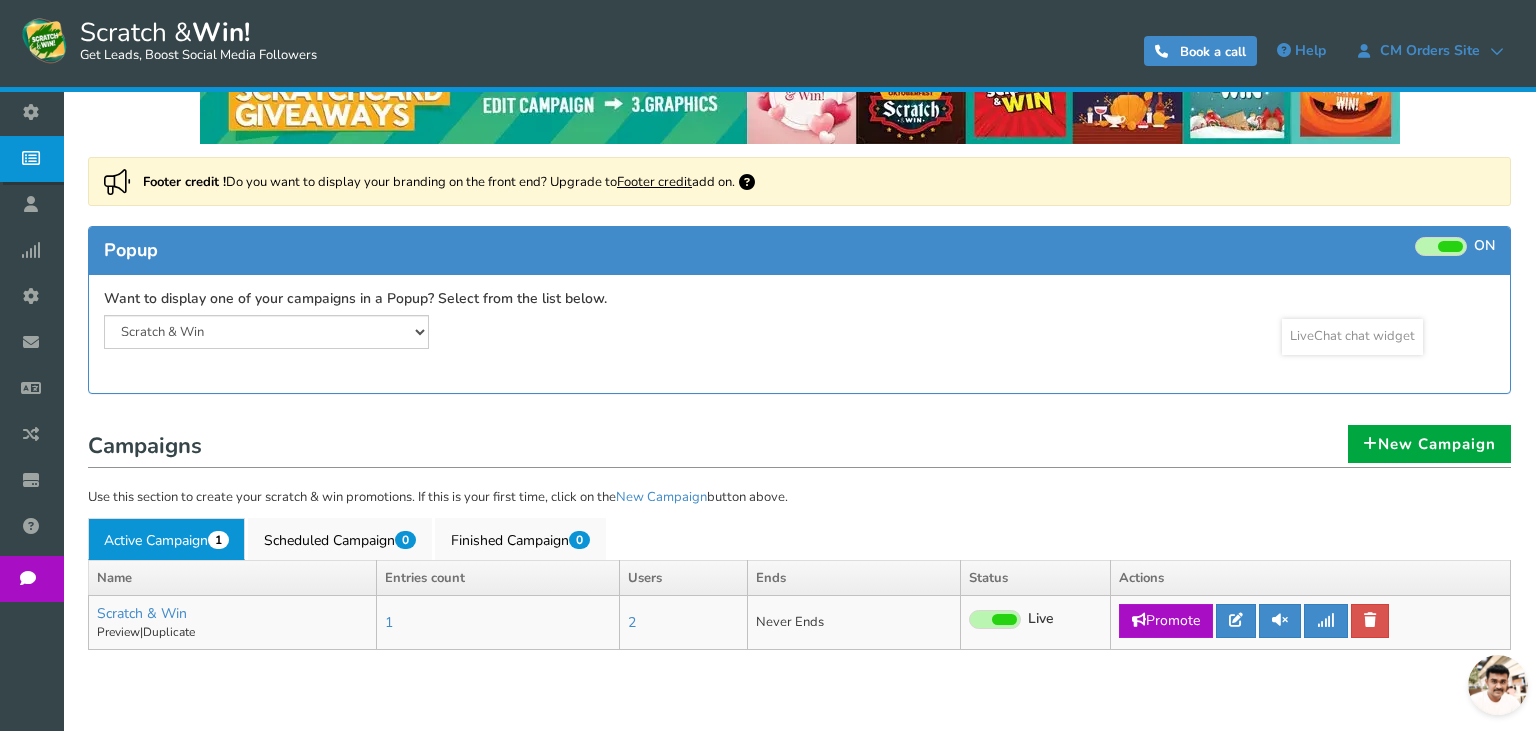 scroll, scrollTop: 144, scrollLeft: 0, axis: vertical 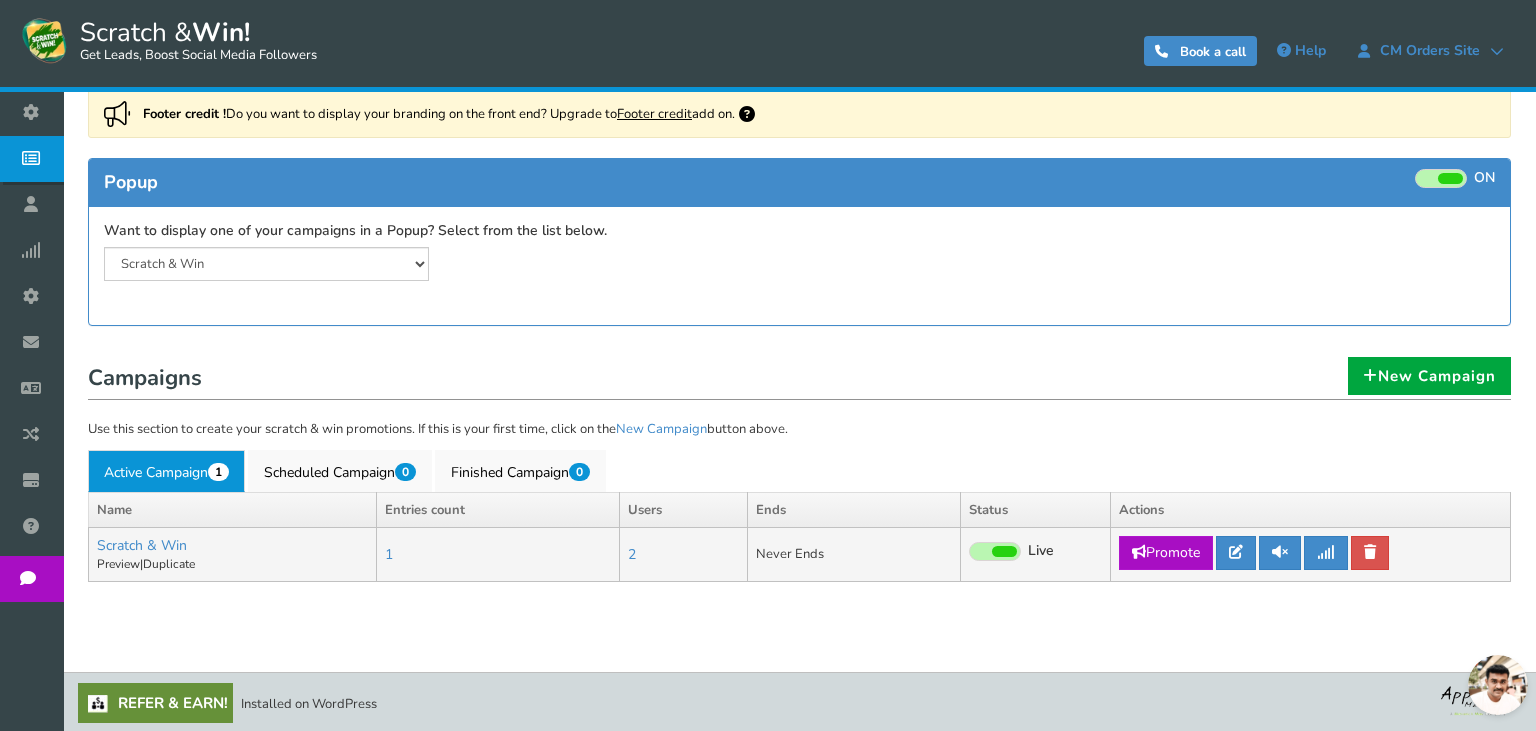 click on "Promote" at bounding box center [1166, 553] 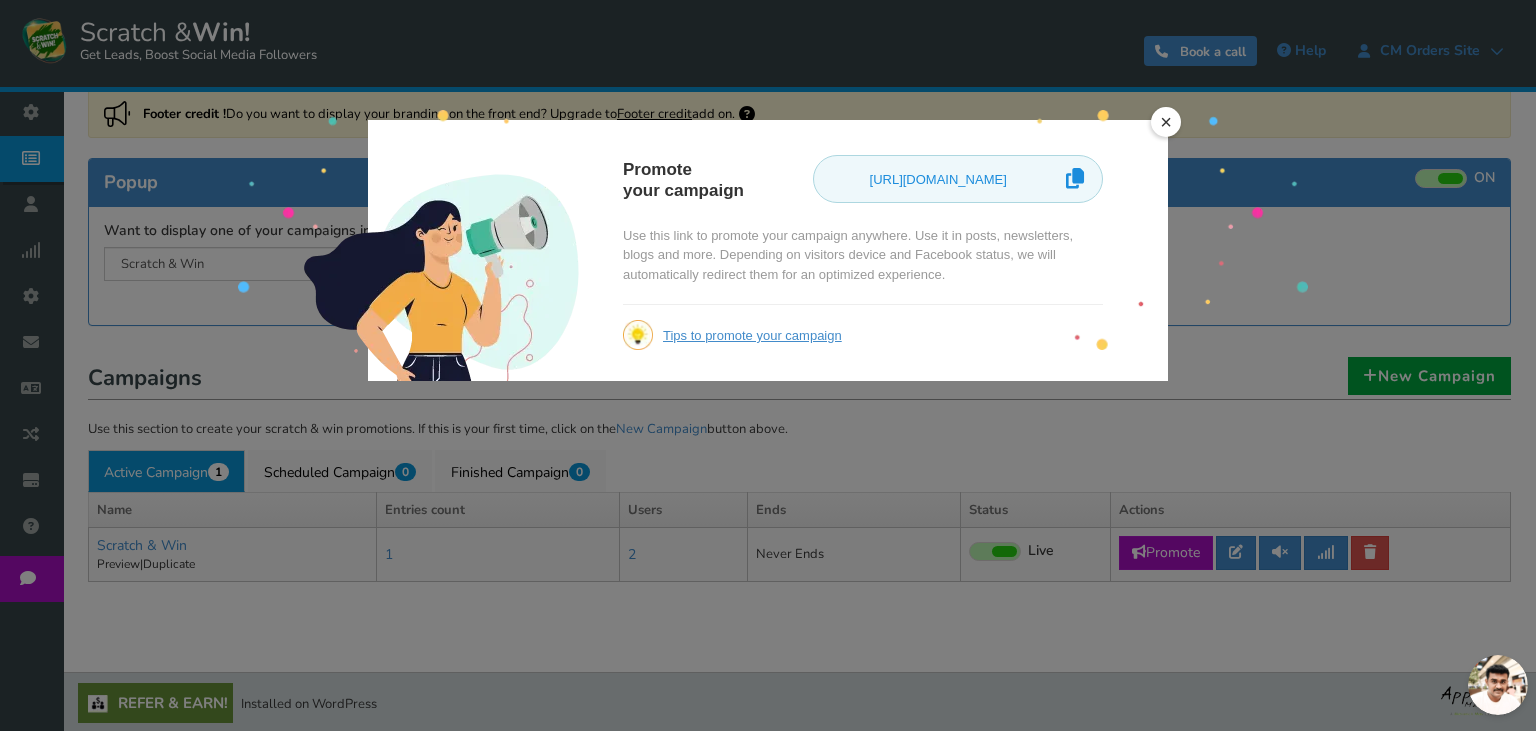 click on "[URL][DOMAIN_NAME]" at bounding box center [938, 180] 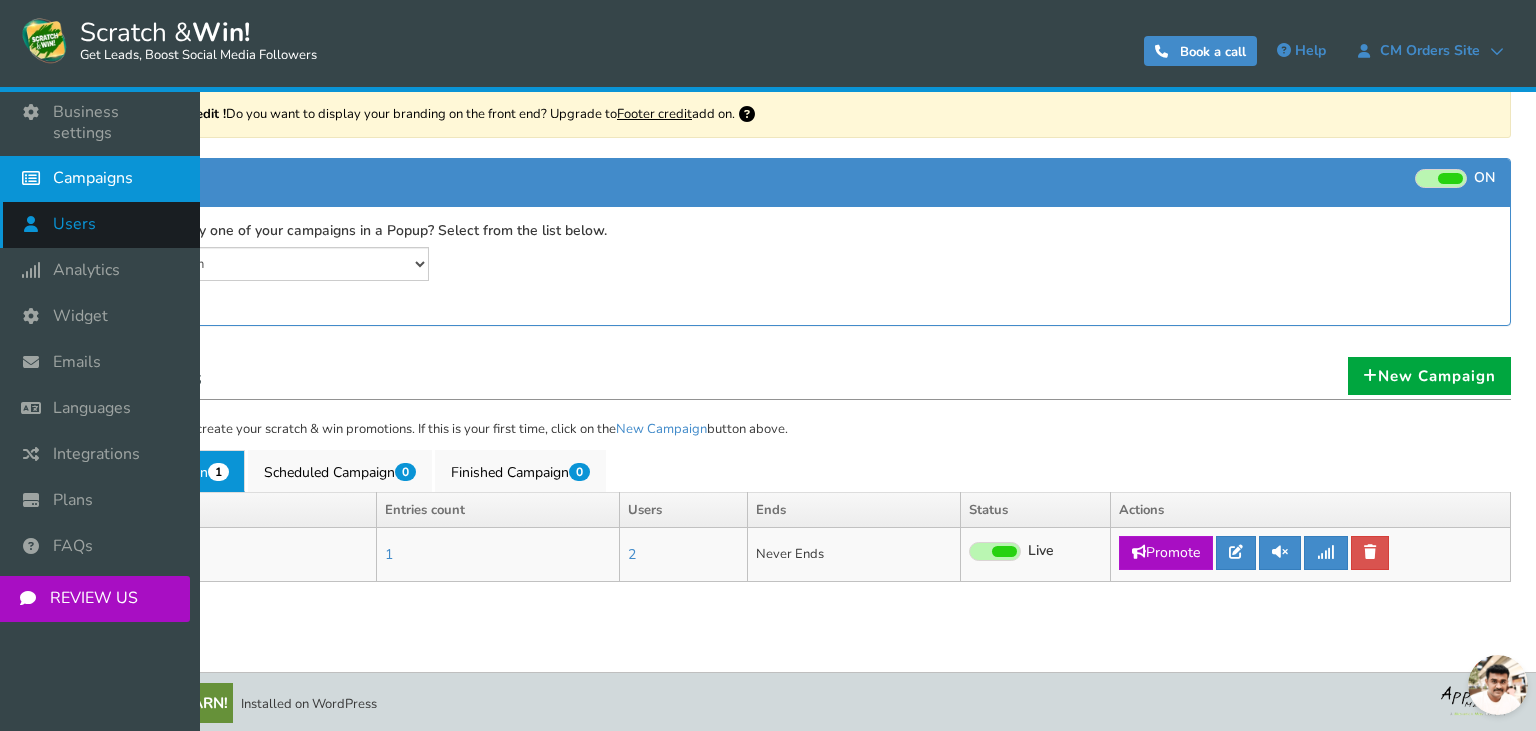 click on "Users" at bounding box center (100, 225) 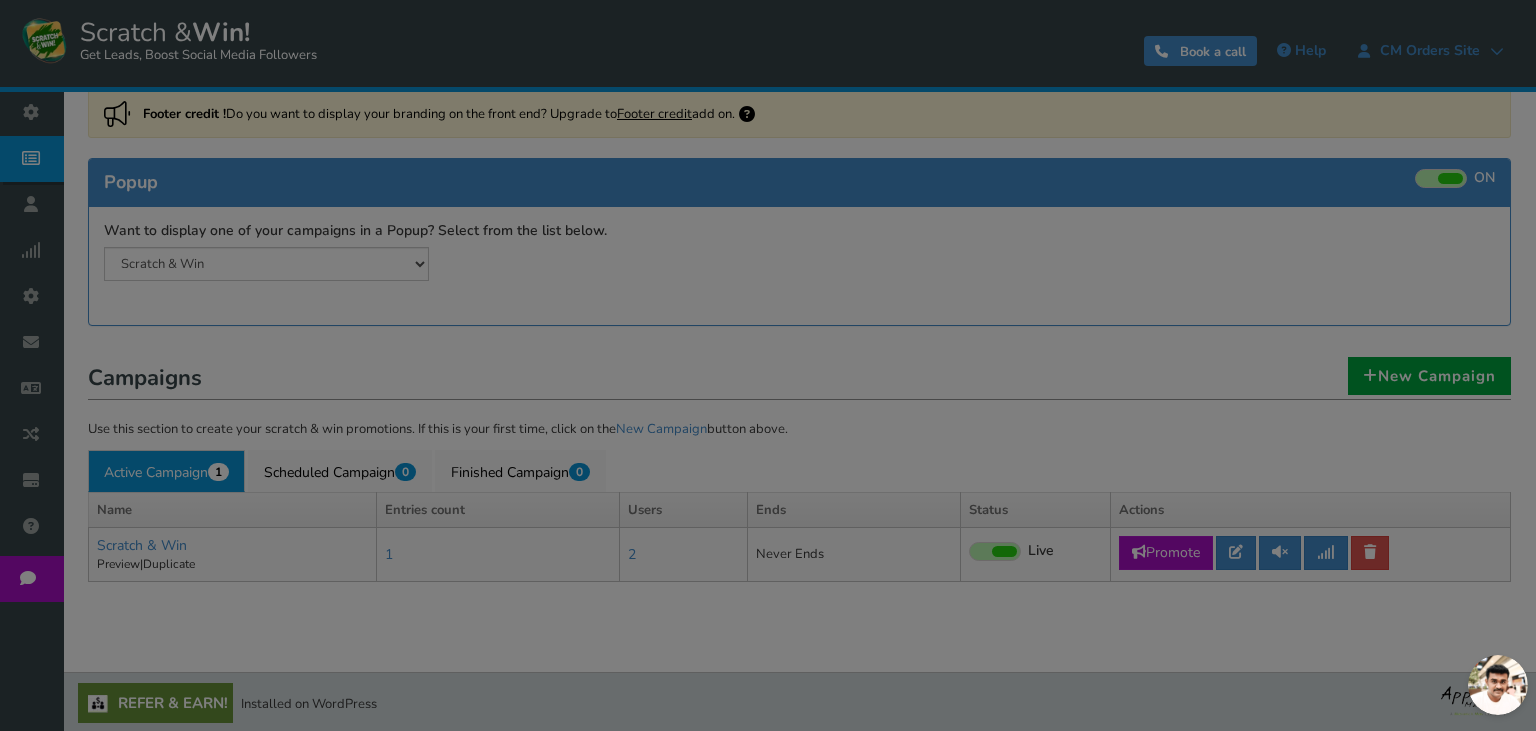 scroll, scrollTop: 0, scrollLeft: 0, axis: both 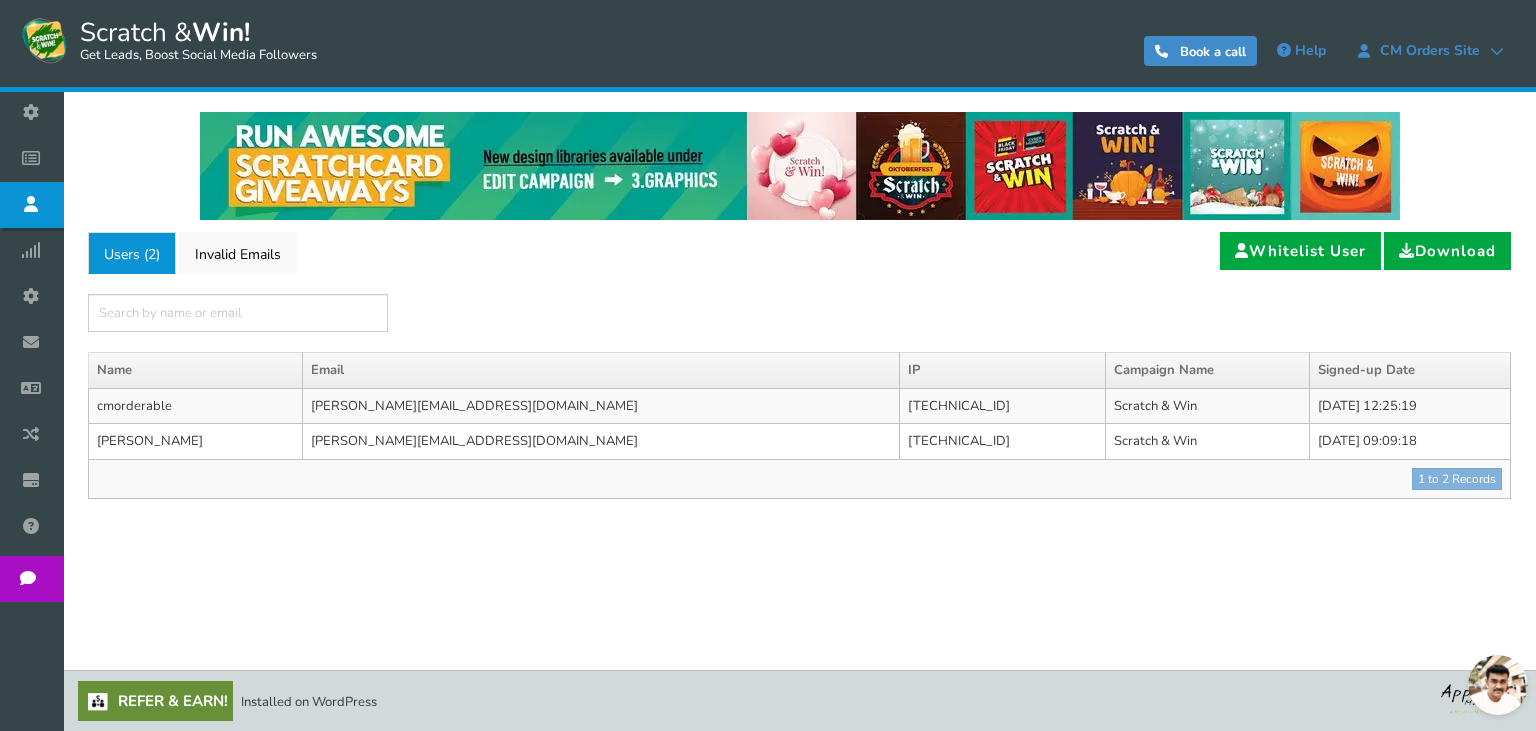 click on "[PERSON_NAME][EMAIL_ADDRESS][DOMAIN_NAME]" at bounding box center (600, 442) 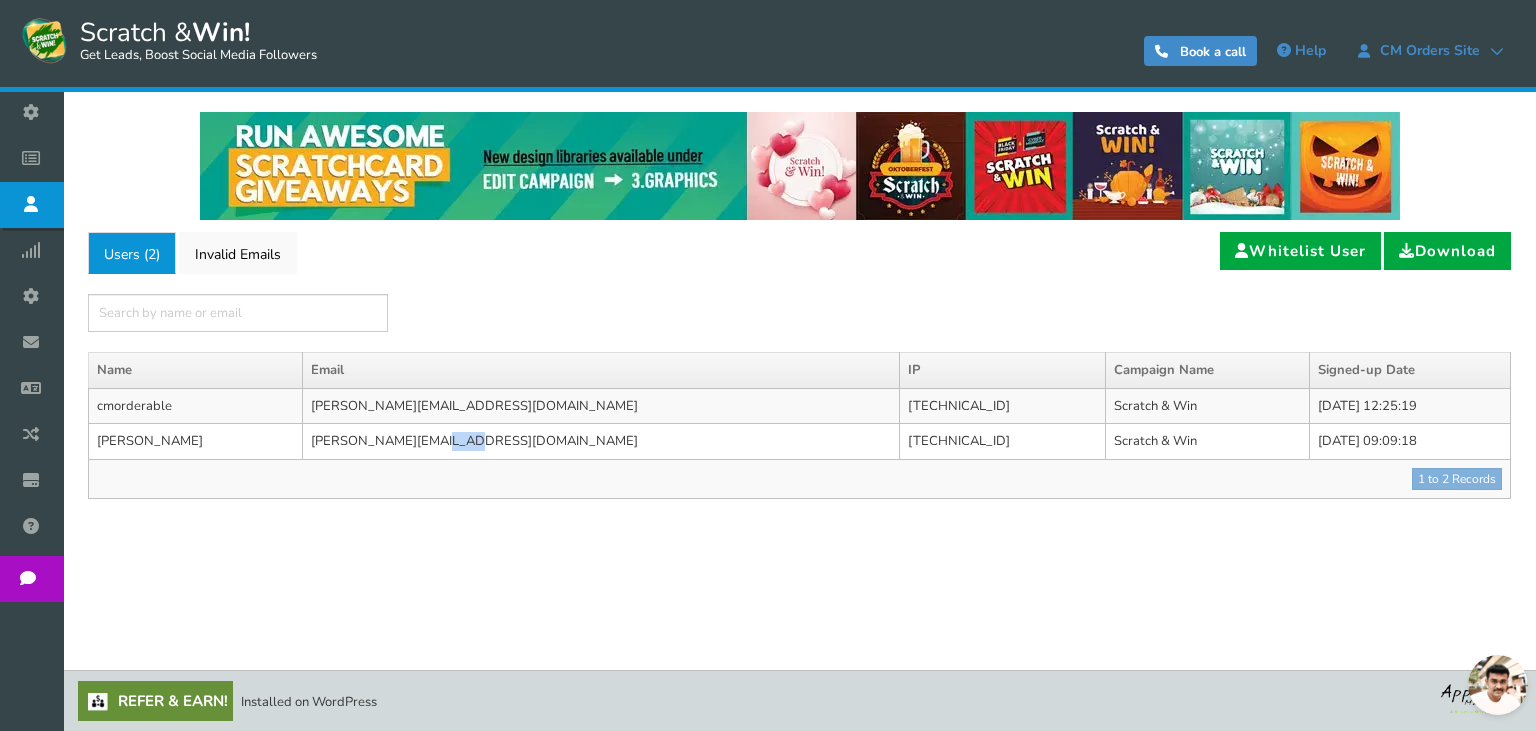 click on "[PERSON_NAME][EMAIL_ADDRESS][DOMAIN_NAME]" at bounding box center [600, 442] 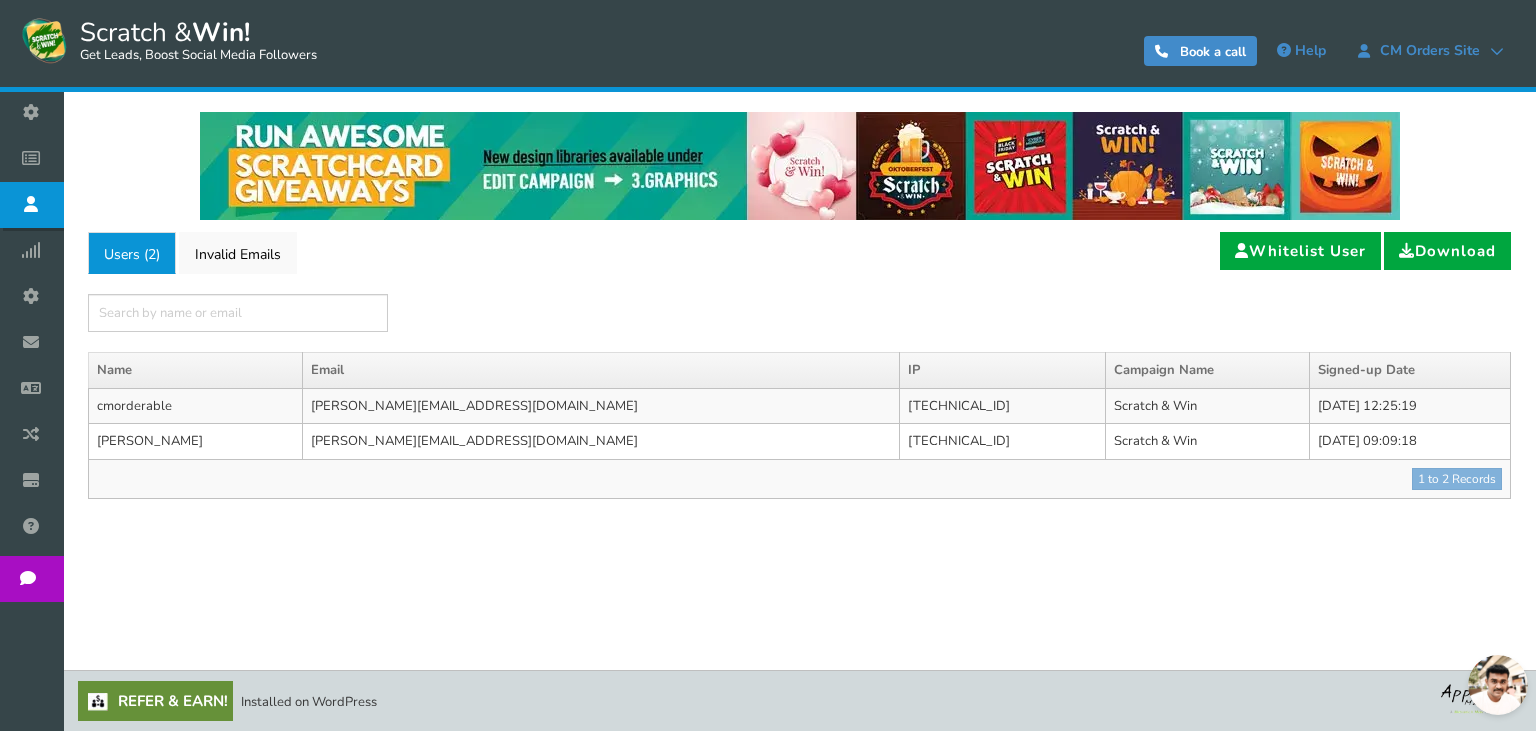 click on "[PERSON_NAME][EMAIL_ADDRESS][DOMAIN_NAME]" at bounding box center [600, 442] 